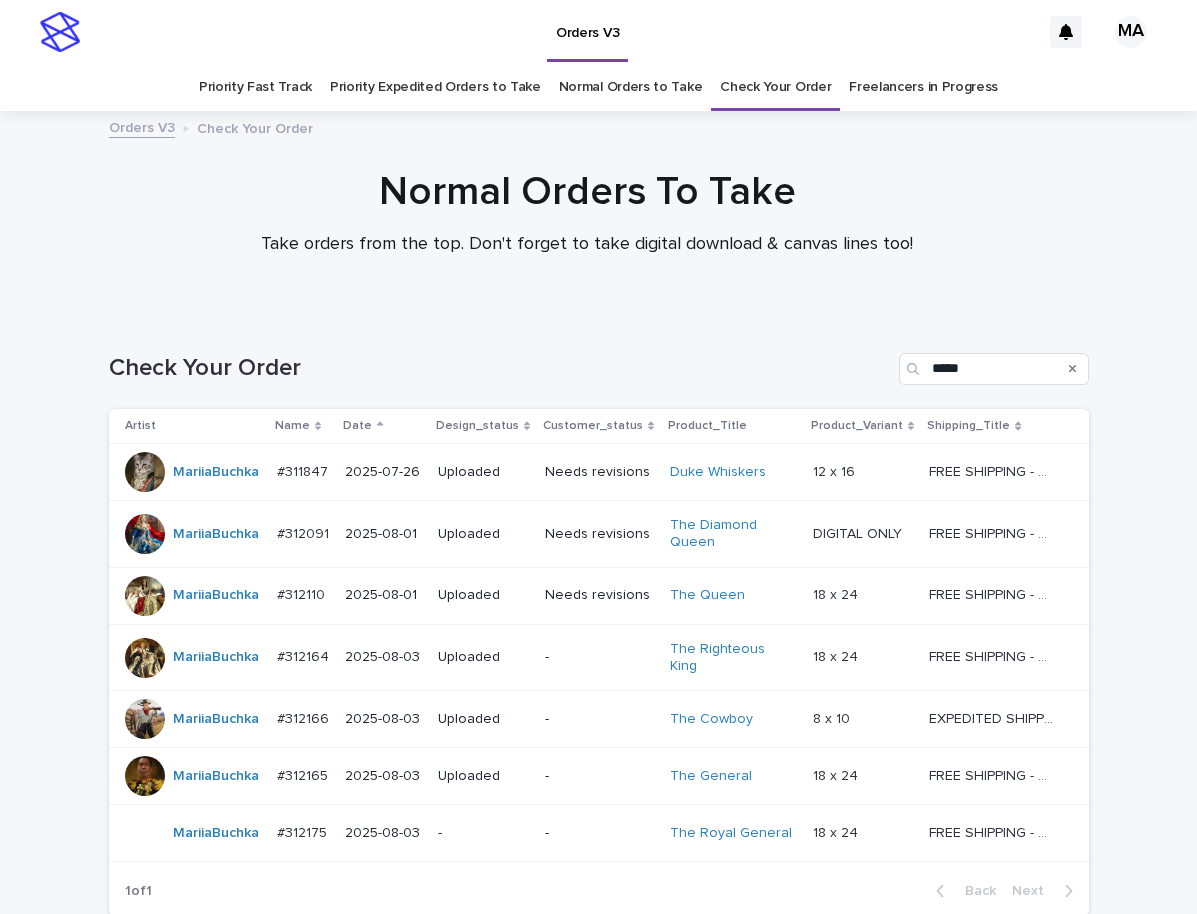 scroll, scrollTop: 0, scrollLeft: 0, axis: both 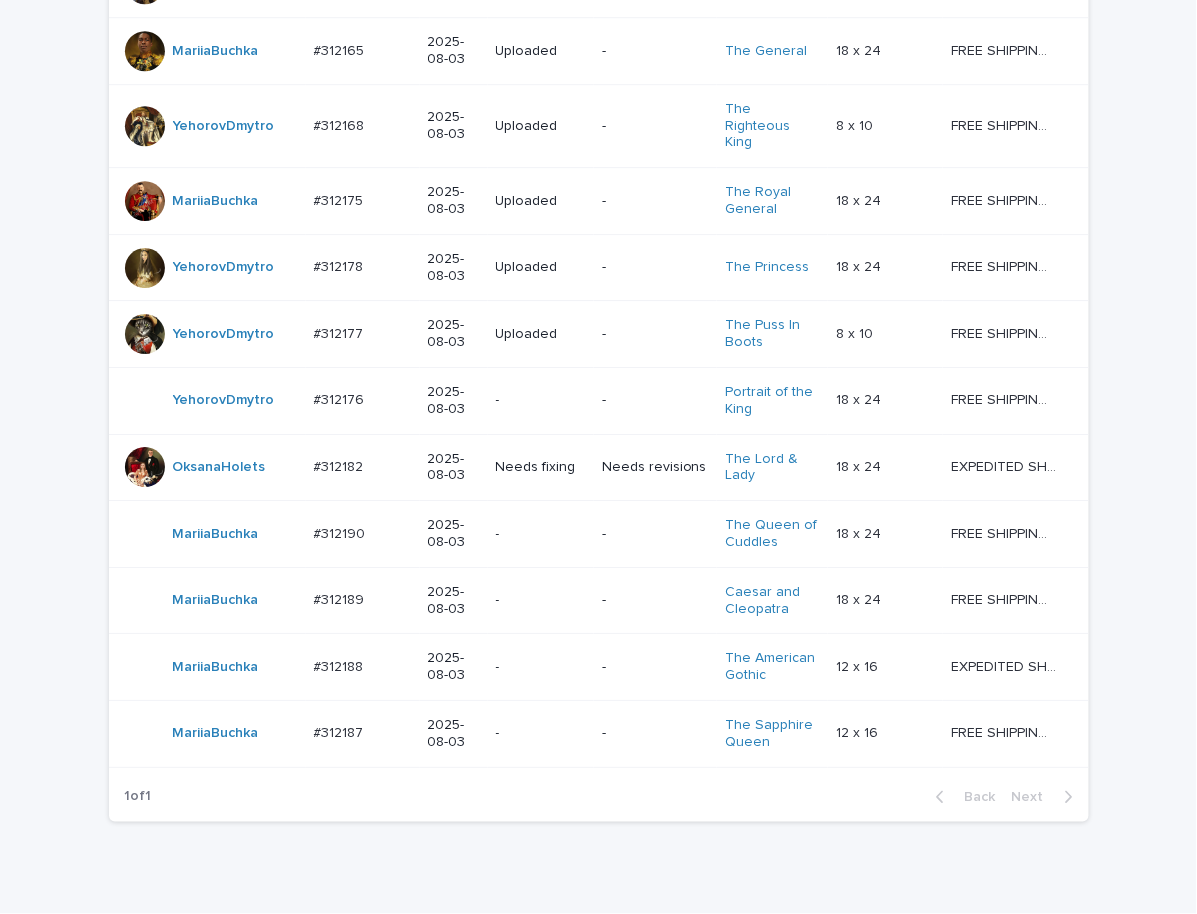 drag, startPoint x: 361, startPoint y: 836, endPoint x: 351, endPoint y: 835, distance: 10.049875 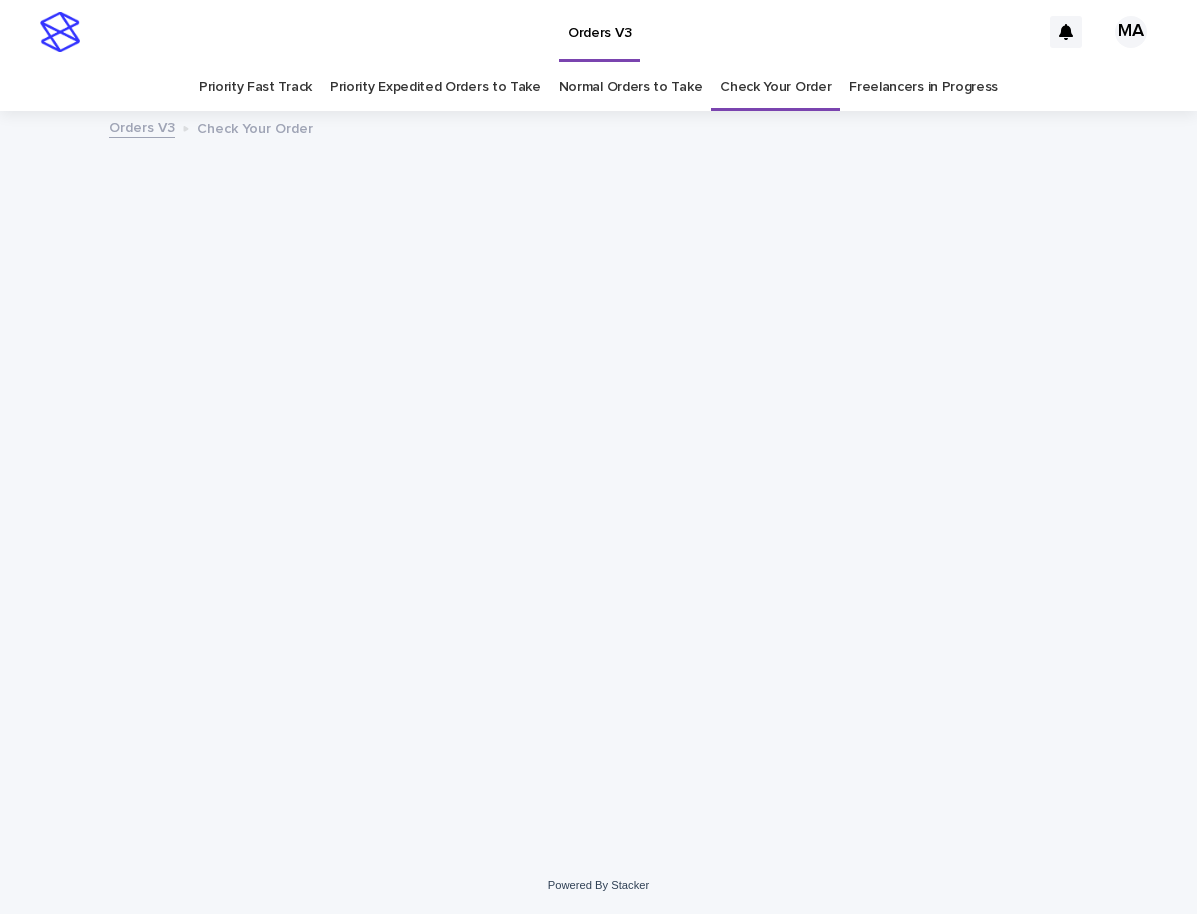 scroll, scrollTop: 0, scrollLeft: 0, axis: both 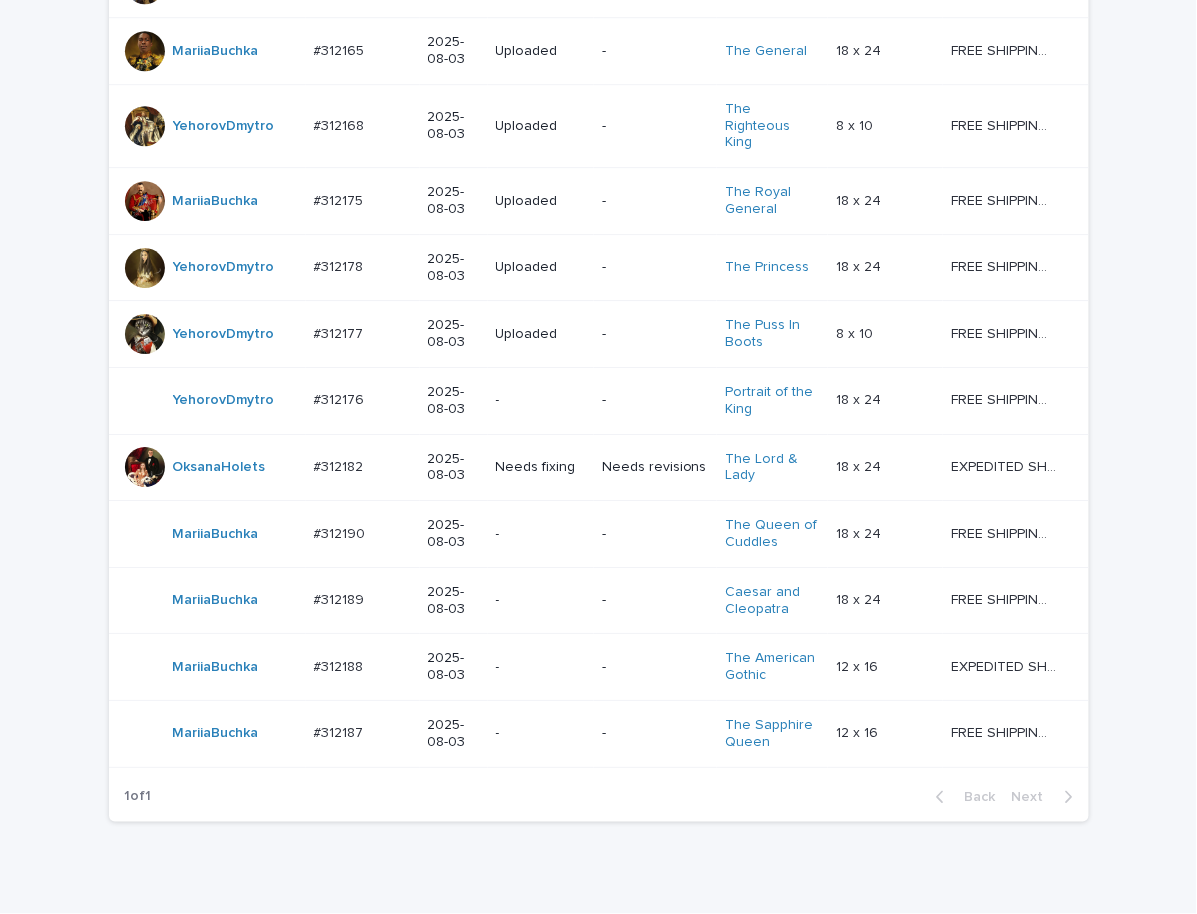 click on "Loading... Saving… Loading... Saving… Check Your Order Artist Name Date Design_status Customer_status Product_Title Product_Variant Shipping_Title TaoNguyen   Do_not_delete Do_not_delete   - Uploaded - - - -   - -   RolaineSanJuan   #301204_T #301204_T   2025-05-26 - - Change your picture   - -   - -   MariiaBuchka   #311847 #311847   2025-07-26 Uploaded Needs revisions Duke Whiskers   12 x 16 12 x 16   FREE SHIPPING - preview in 1-2 business days, after your approval delivery will take 5-10 b.d. FREE SHIPPING - preview in 1-2 business days, after your approval delivery will take 5-10 b.d.   MariaAgustinaTeppa   #312057 #312057   2025-07-31 Uploaded Needs revisions Madam and Sir   8 x 10 8 x 10   FREE SHIPPING - preview in 1-2 business days, after your approval delivery will take 5-10 b.d. FREE SHIPPING - preview in 1-2 business days, after your approval delivery will take 5-10 b.d.   MariiaBuchka   #312091 #312091   2025-08-01 Uploaded Needs revisions The Diamond Queen   DIGITAL ONLY" at bounding box center [598, -149] 